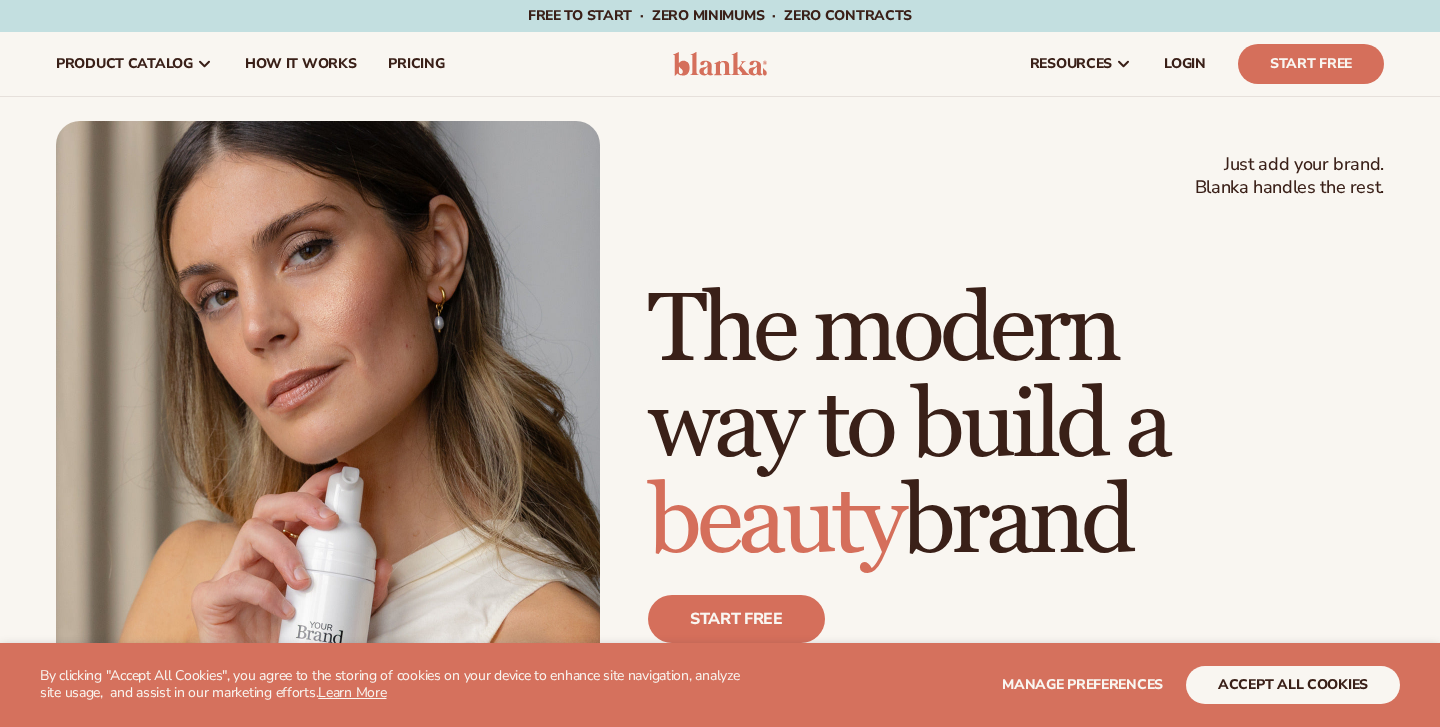 scroll, scrollTop: 0, scrollLeft: 0, axis: both 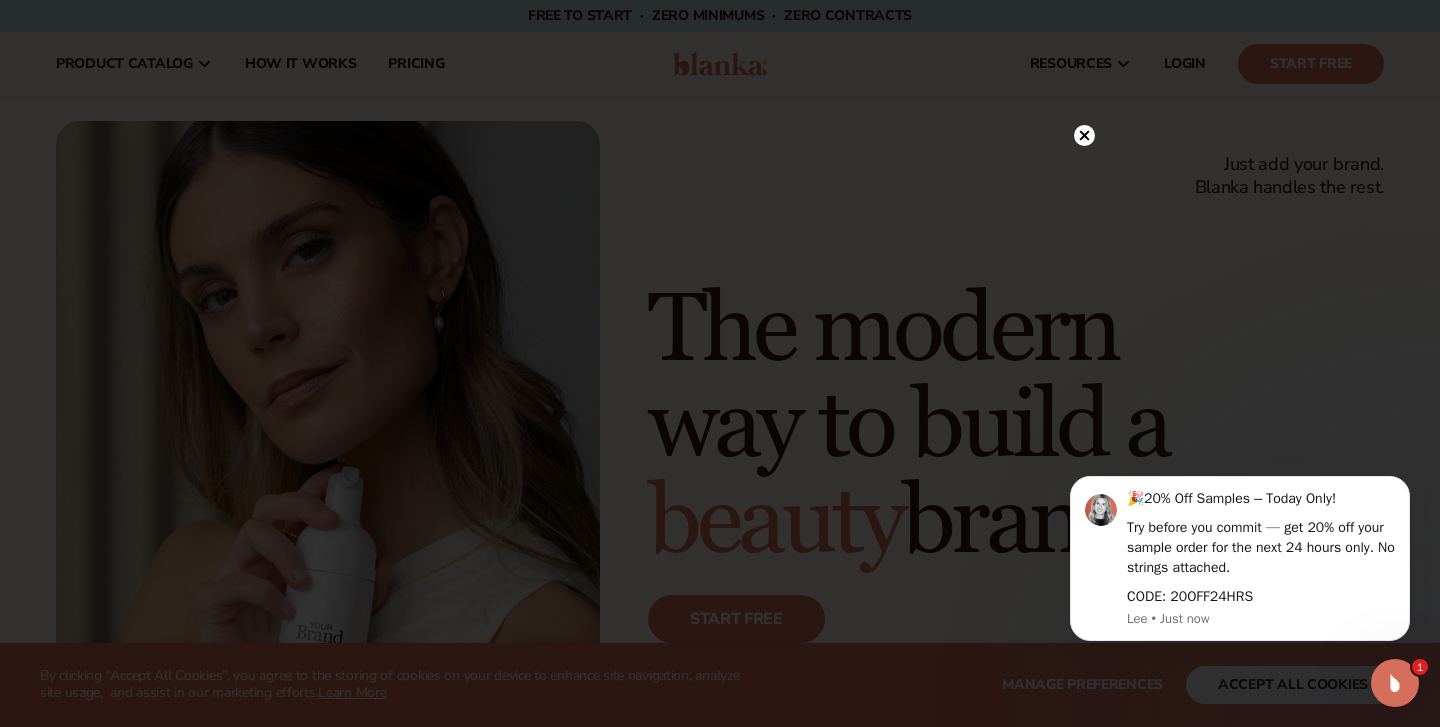 click 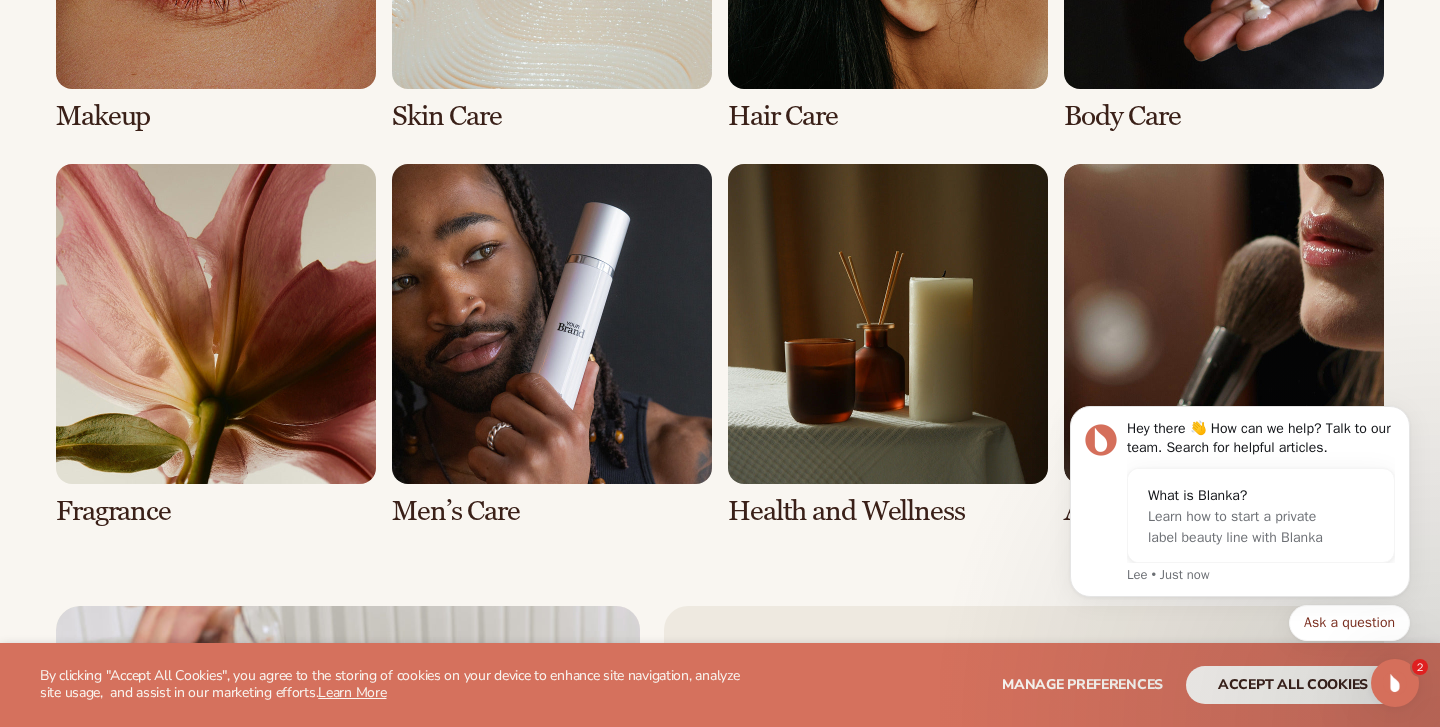 scroll, scrollTop: 3977, scrollLeft: 0, axis: vertical 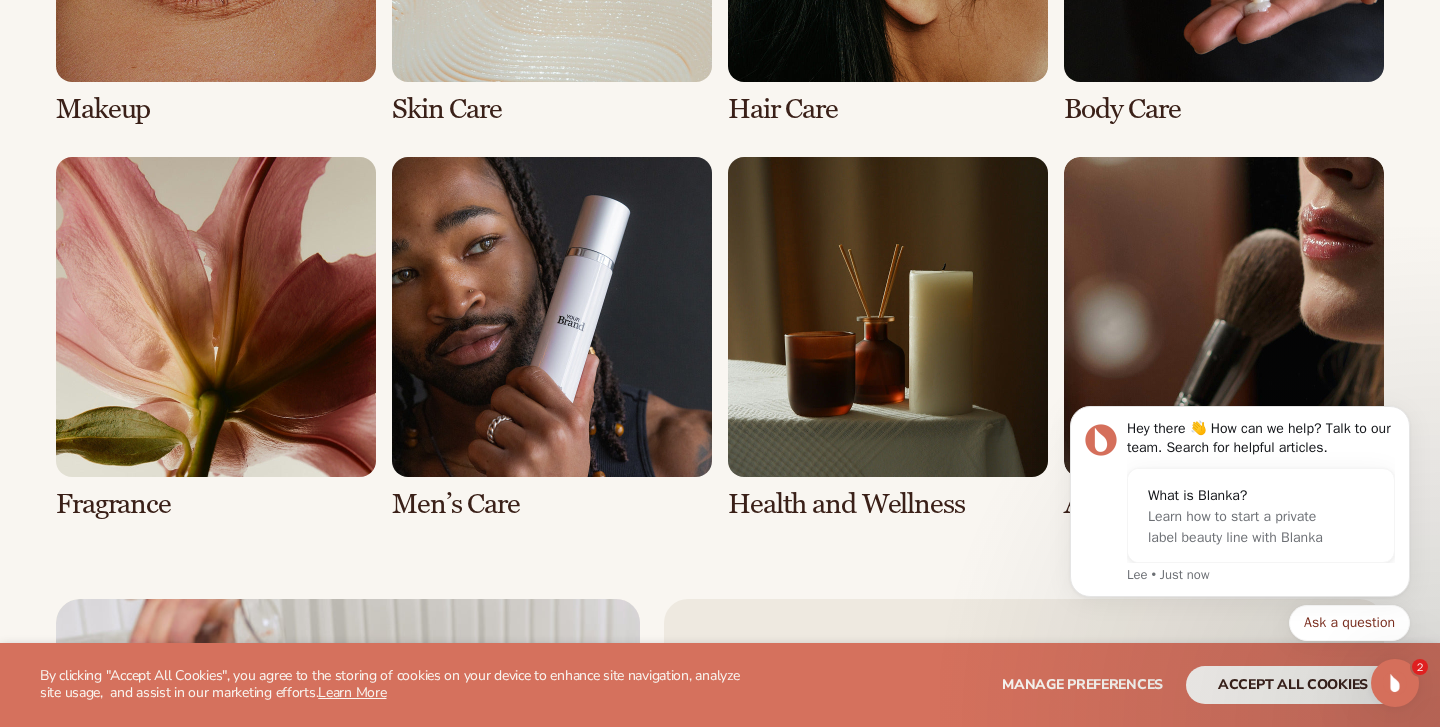 click at bounding box center (888, 338) 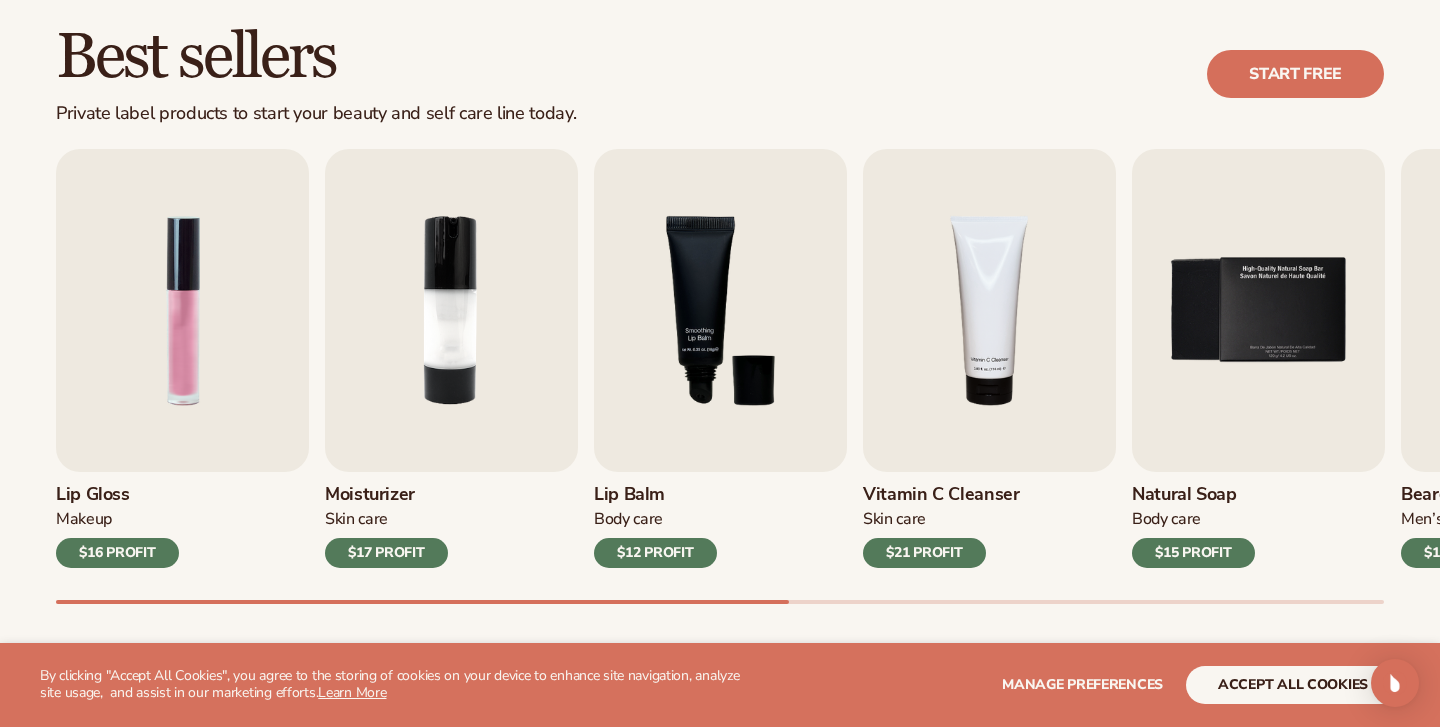 scroll, scrollTop: 574, scrollLeft: 0, axis: vertical 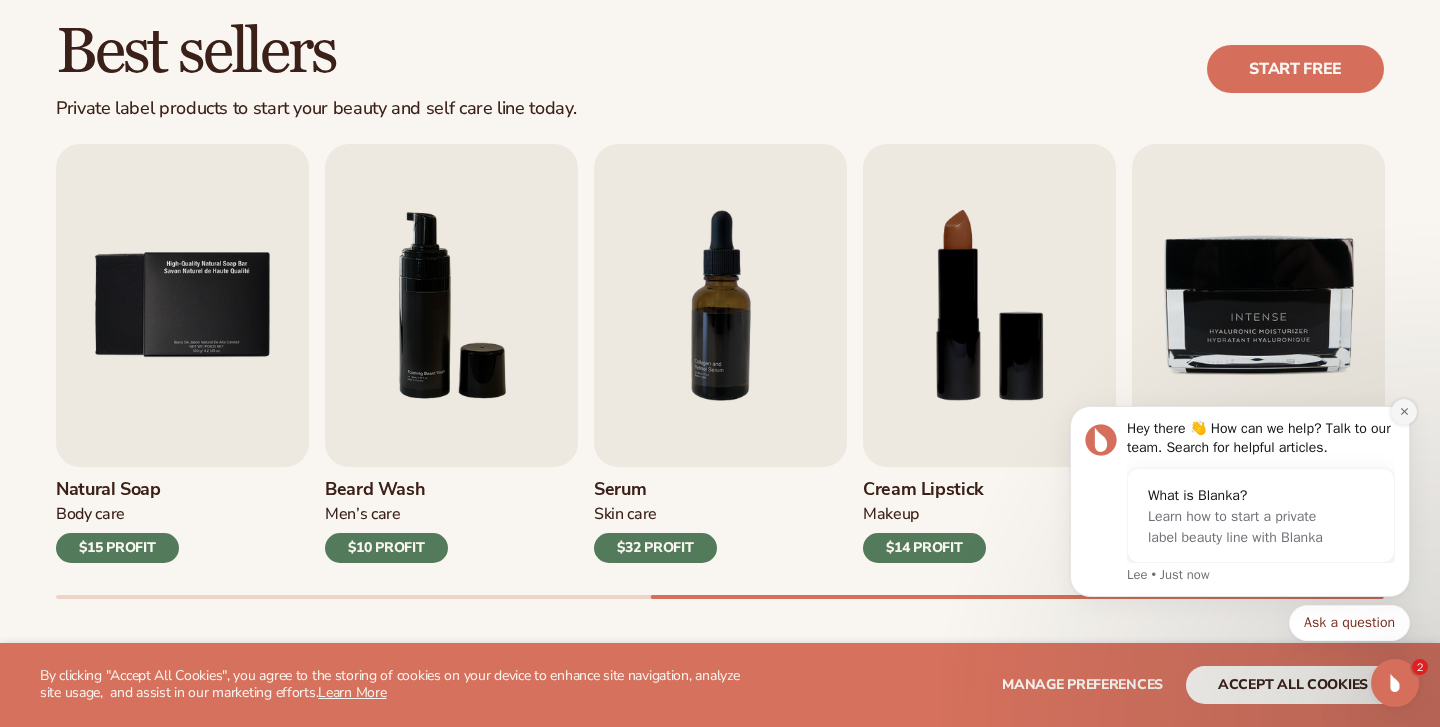 click 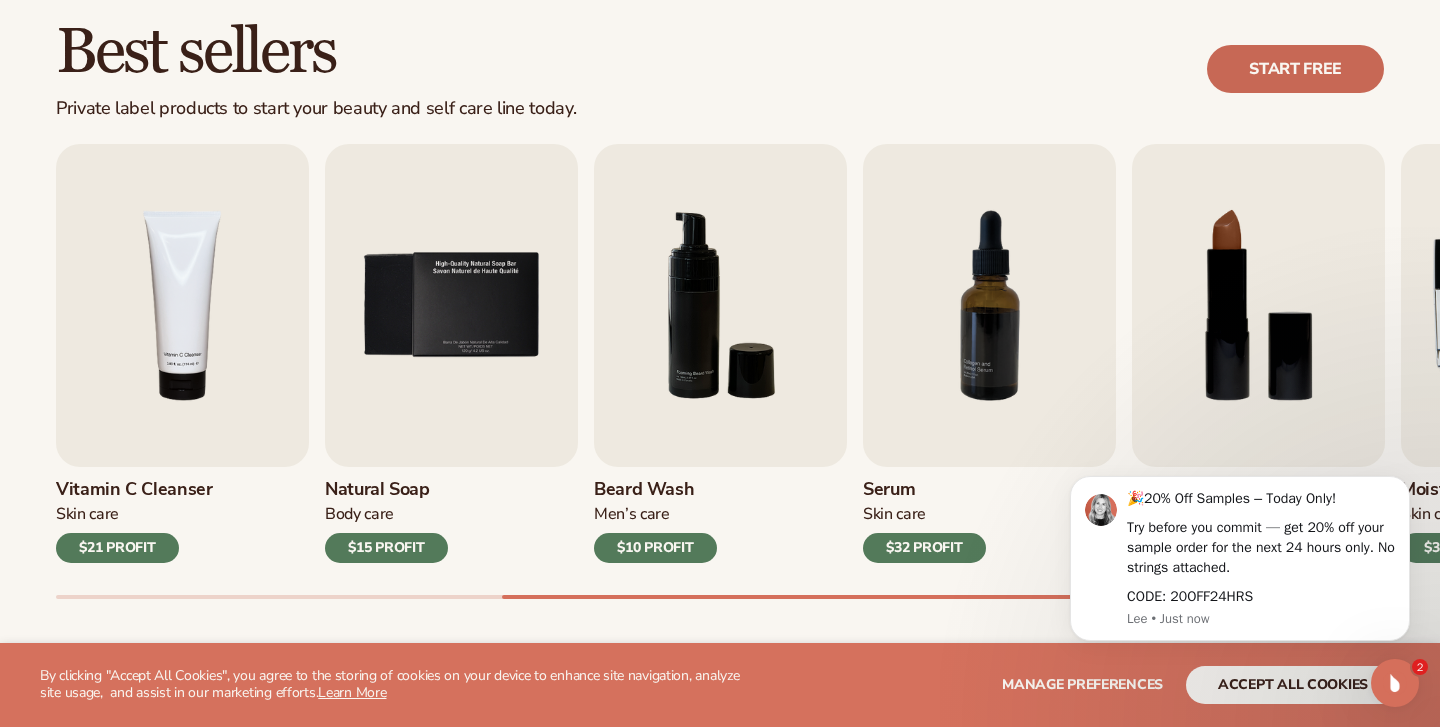 click on "Start free" at bounding box center (1295, 69) 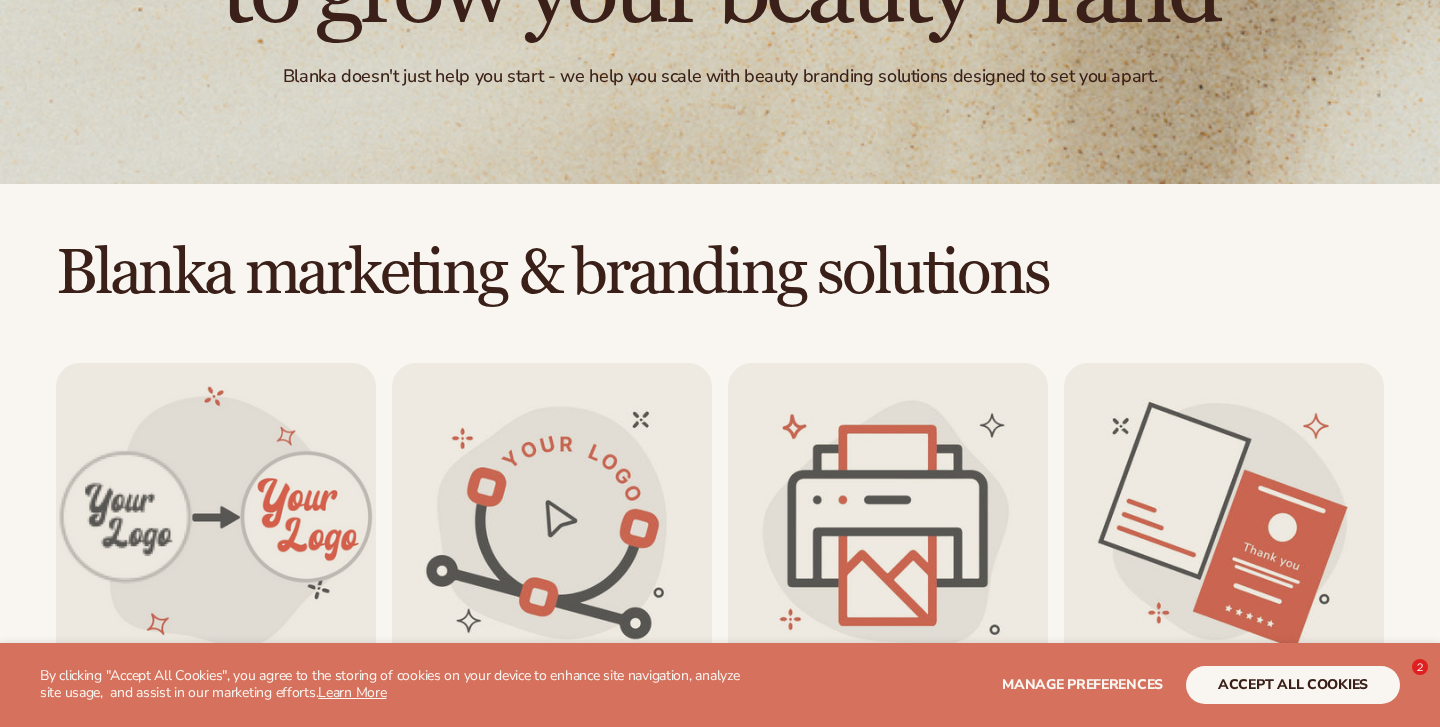 scroll, scrollTop: 627, scrollLeft: 0, axis: vertical 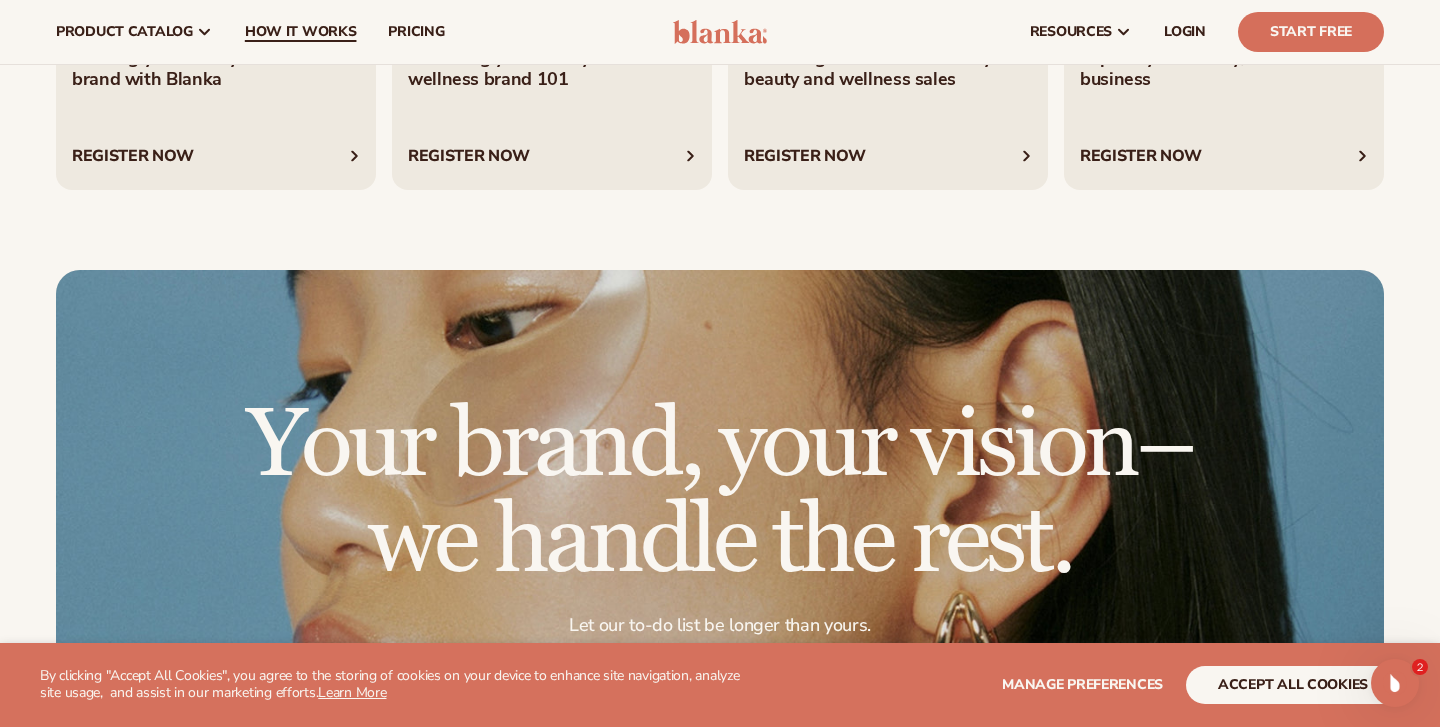 click on "How It Works" at bounding box center (301, 32) 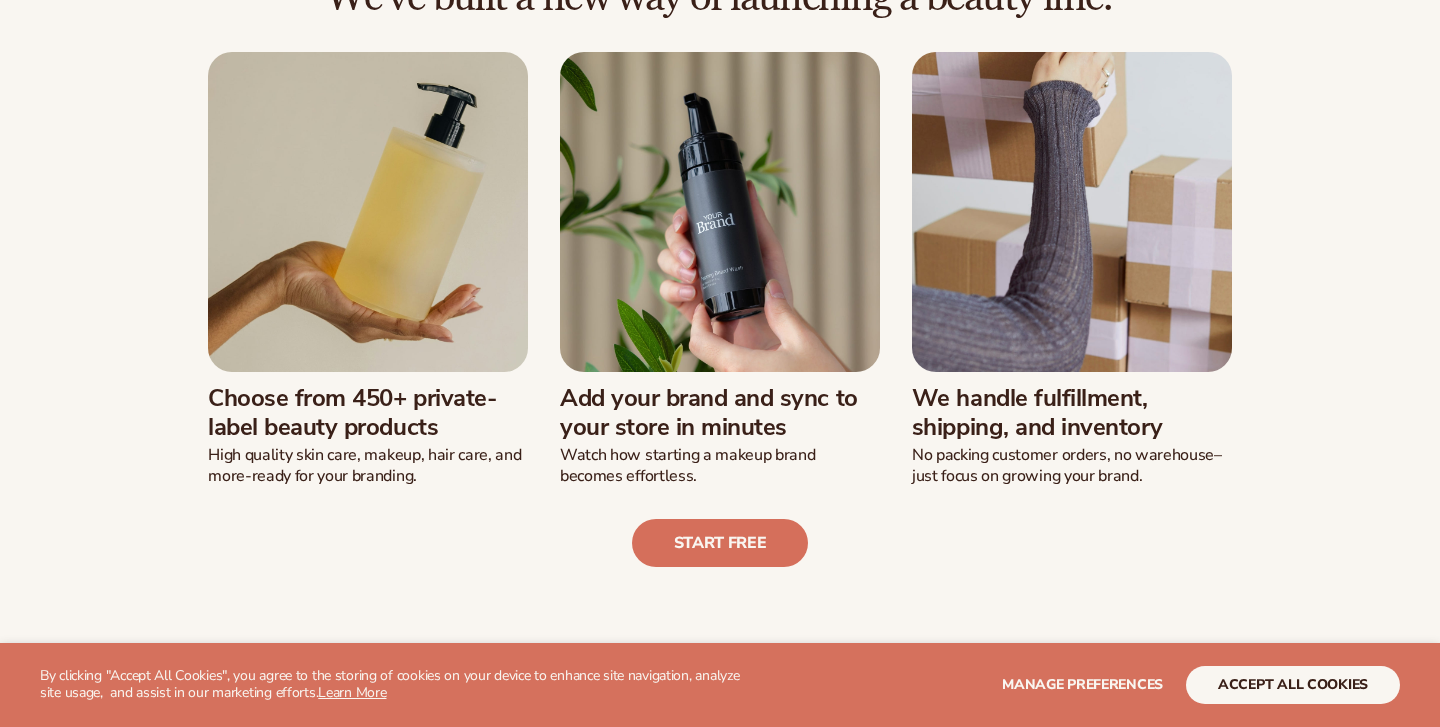 scroll, scrollTop: 518, scrollLeft: 0, axis: vertical 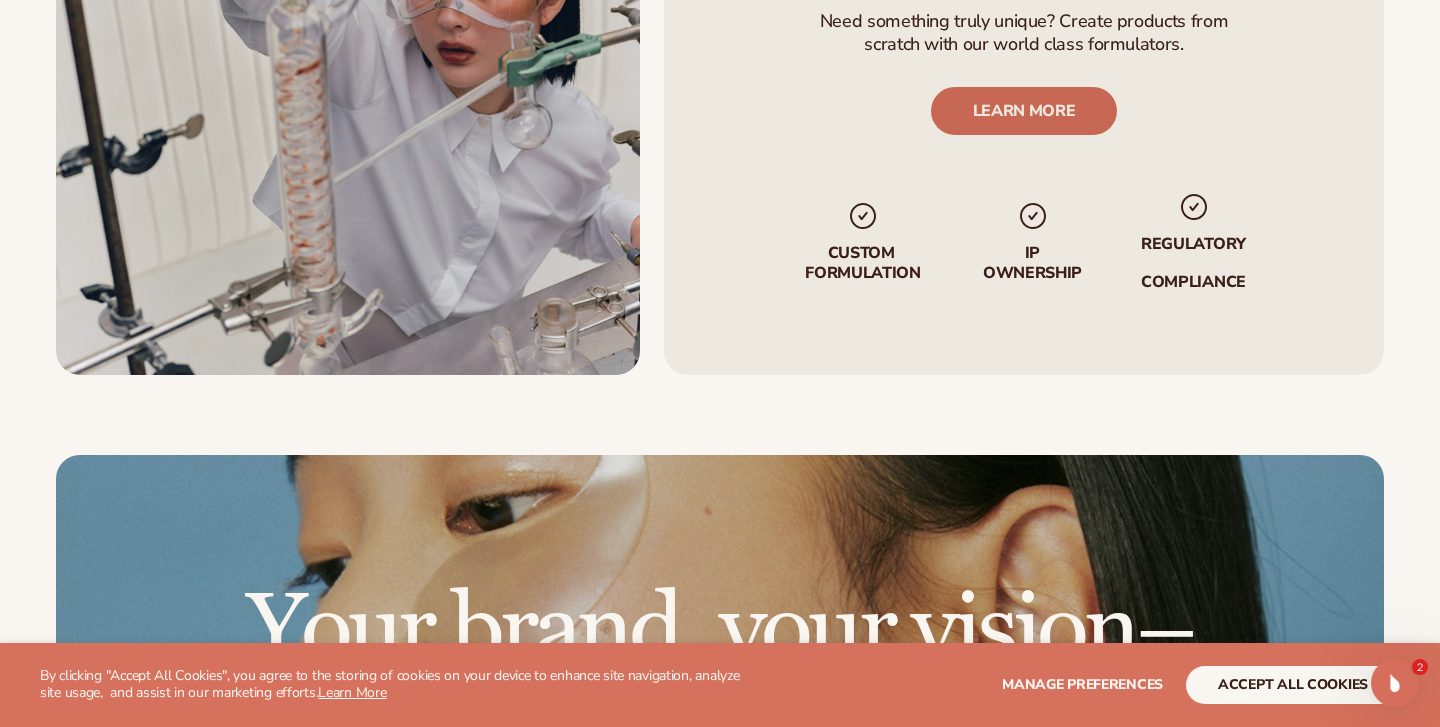 click on "LEARN MORE" at bounding box center (1024, 111) 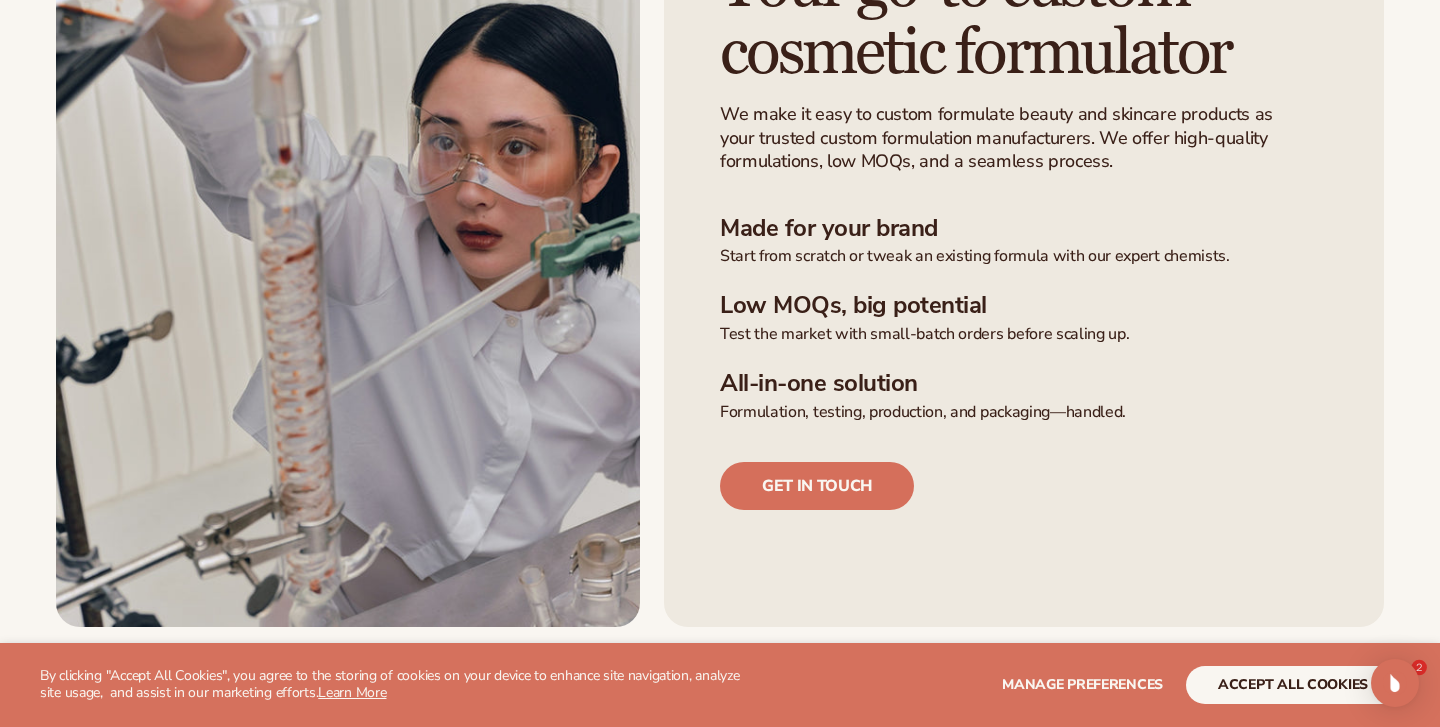 scroll, scrollTop: 897, scrollLeft: 0, axis: vertical 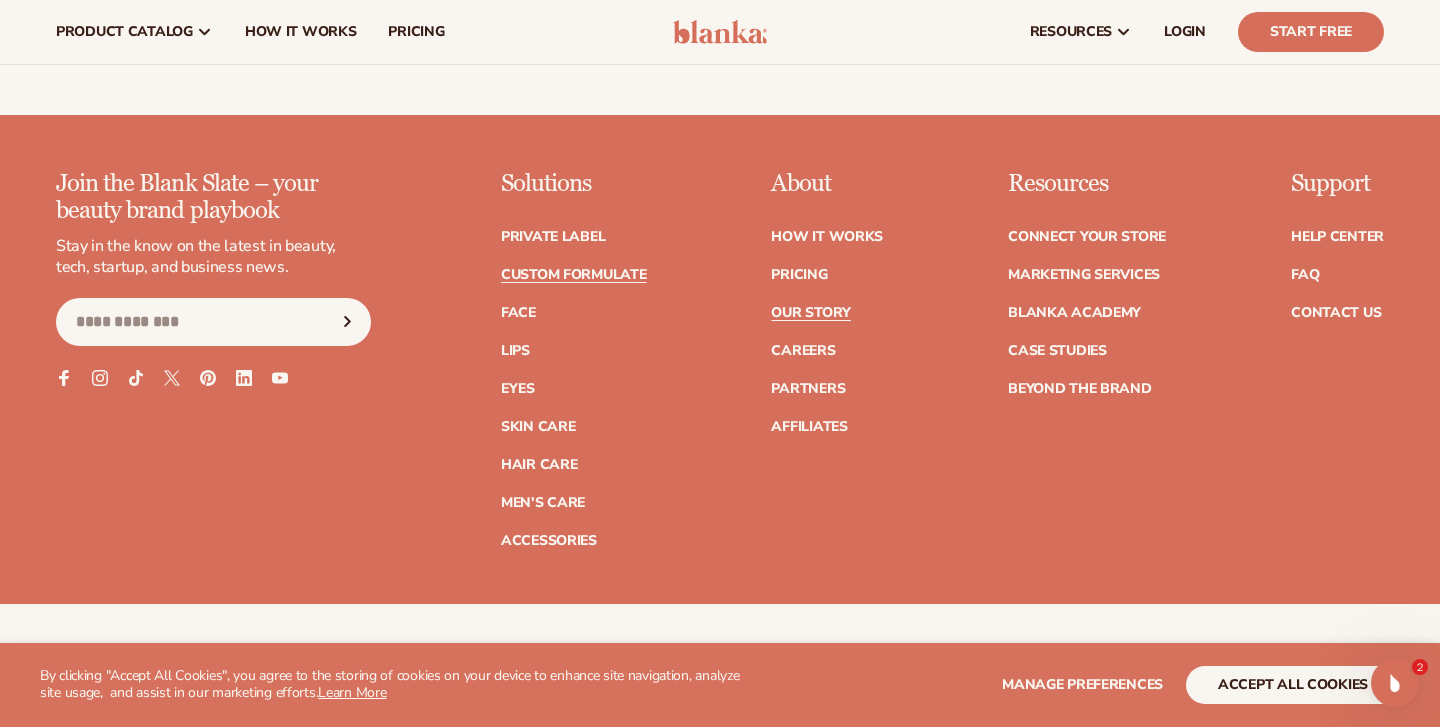 click on "Our Story" at bounding box center [810, 313] 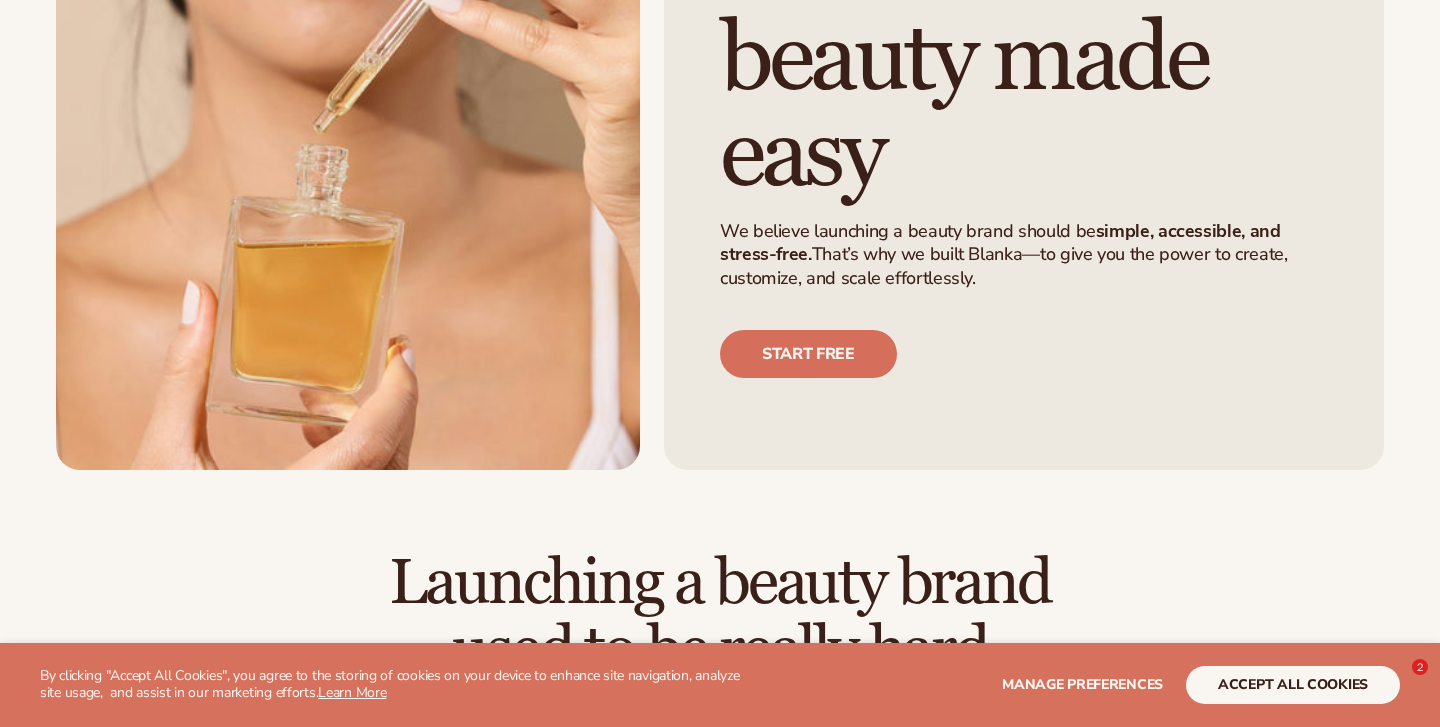 scroll, scrollTop: 681, scrollLeft: 0, axis: vertical 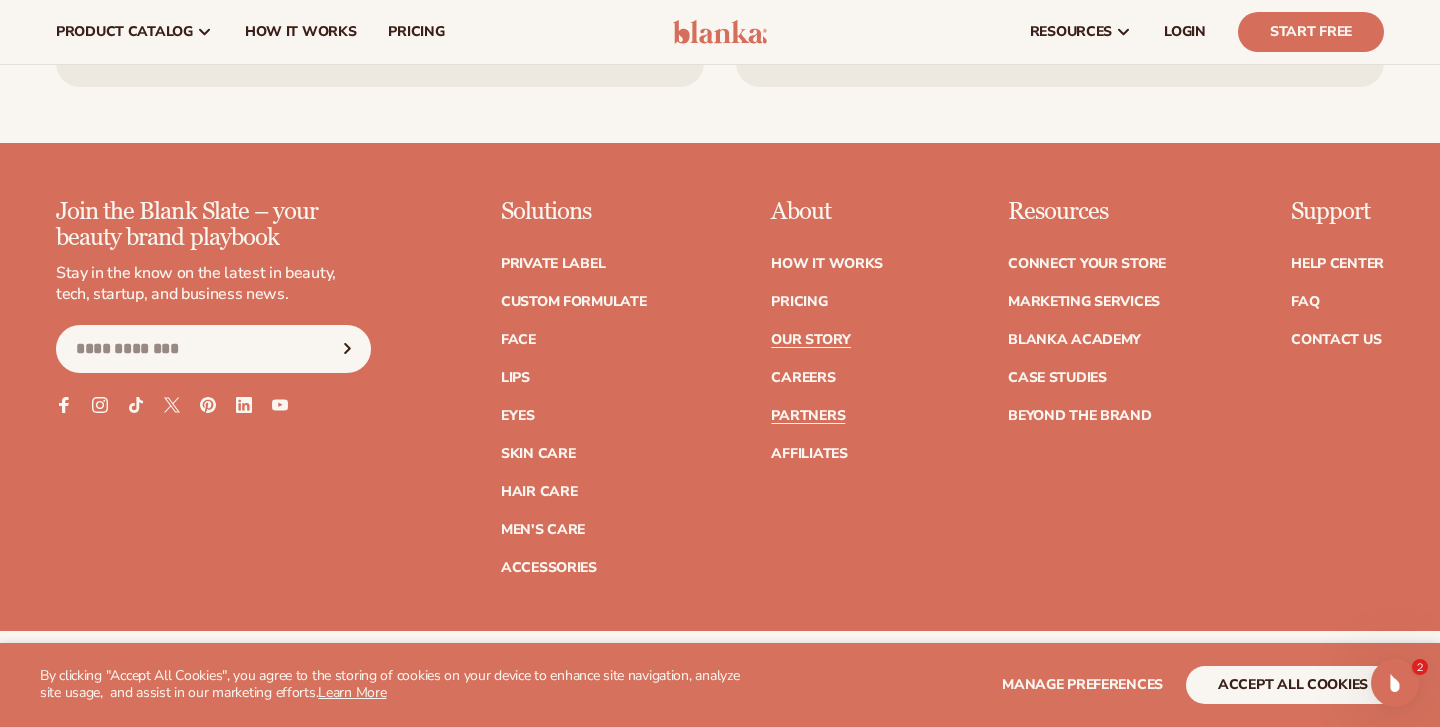 click on "Partners" at bounding box center (808, 416) 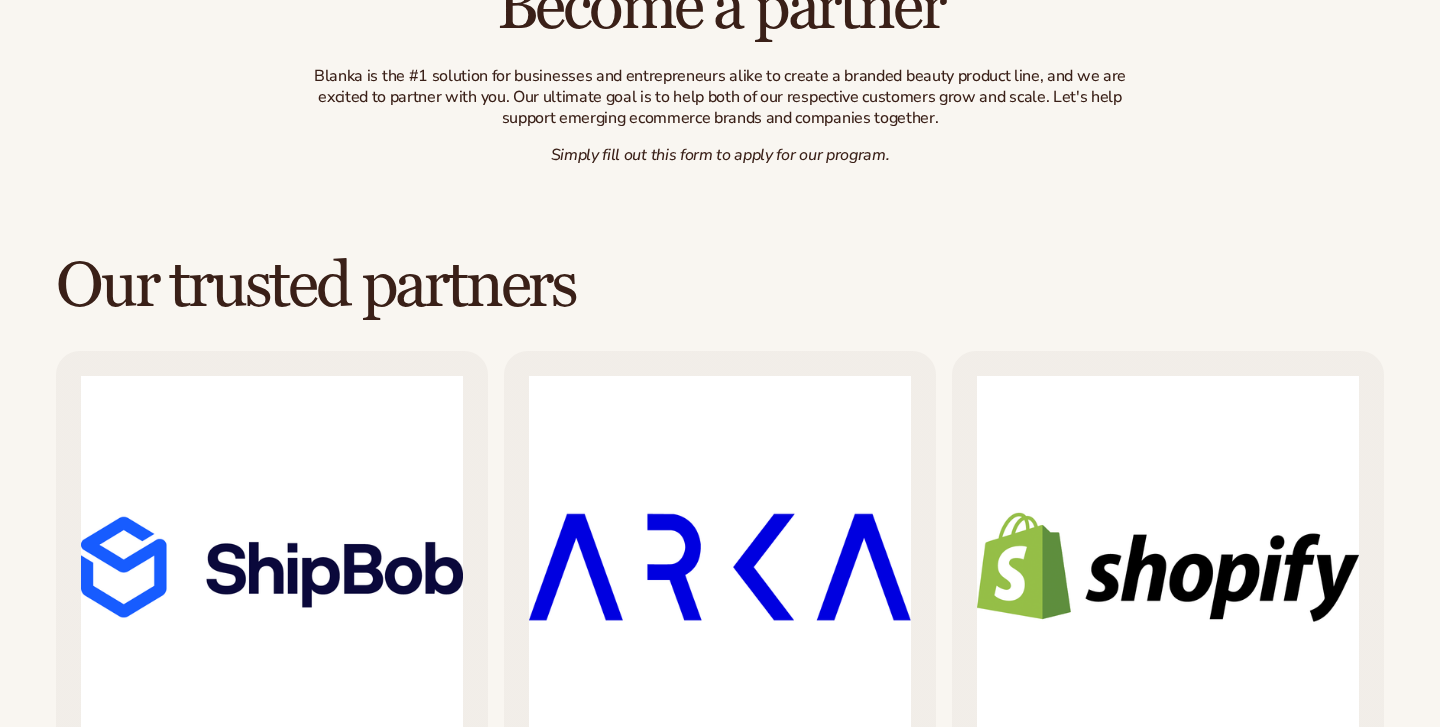 scroll, scrollTop: 366, scrollLeft: 0, axis: vertical 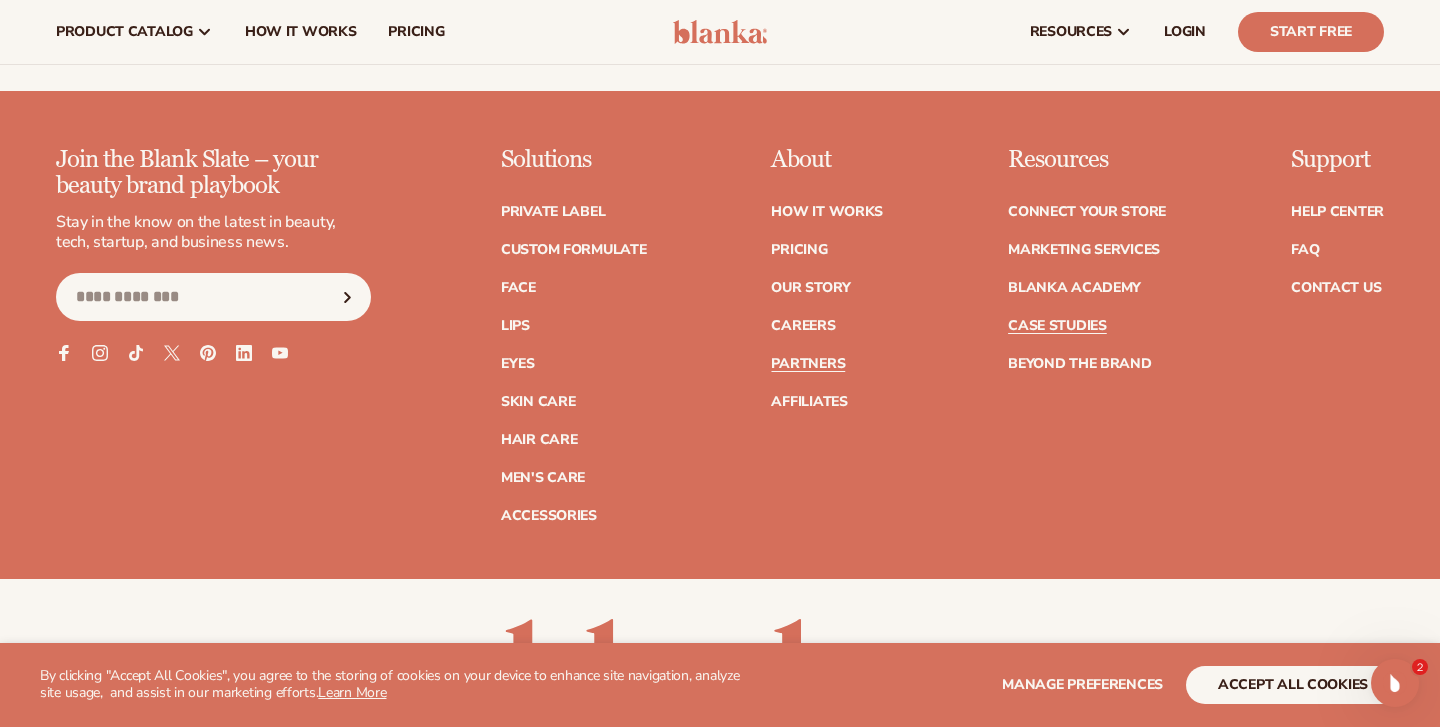 click on "Case Studies" at bounding box center [1057, 326] 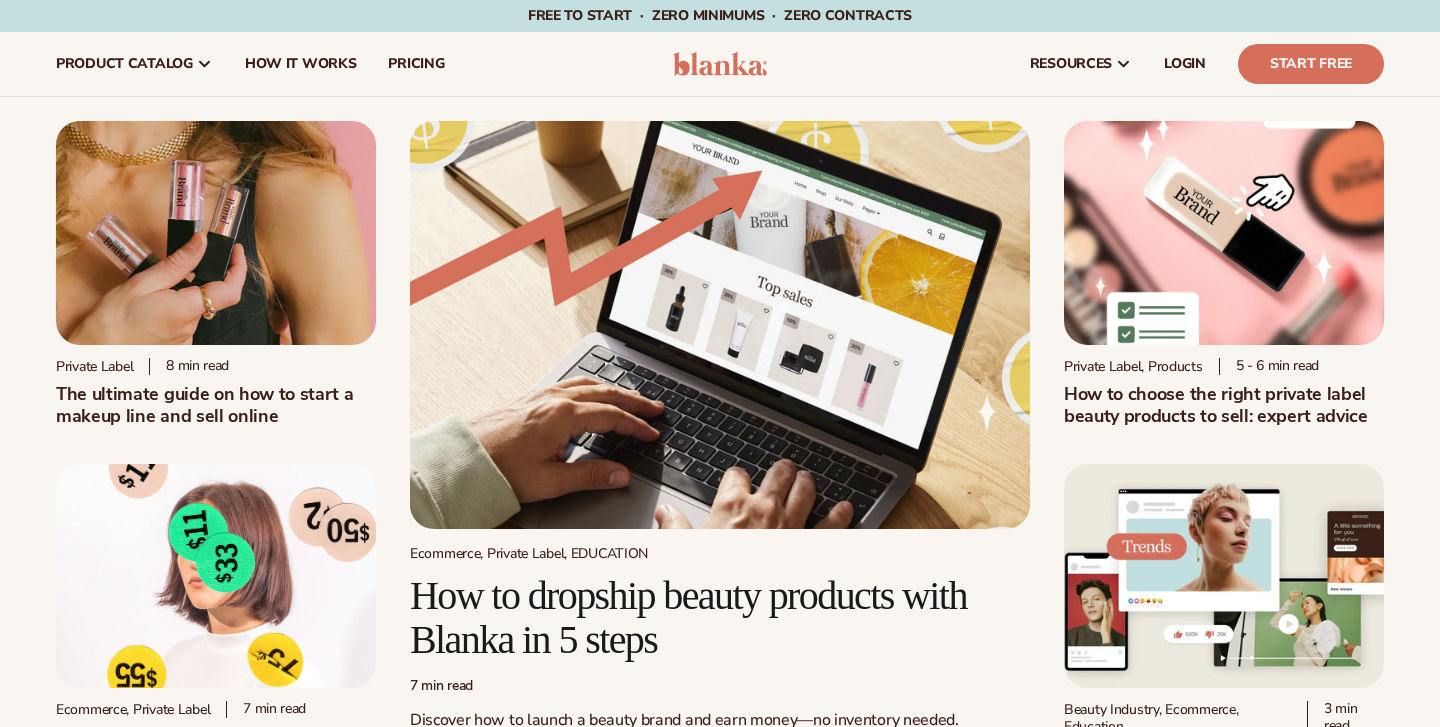 scroll, scrollTop: 843, scrollLeft: 0, axis: vertical 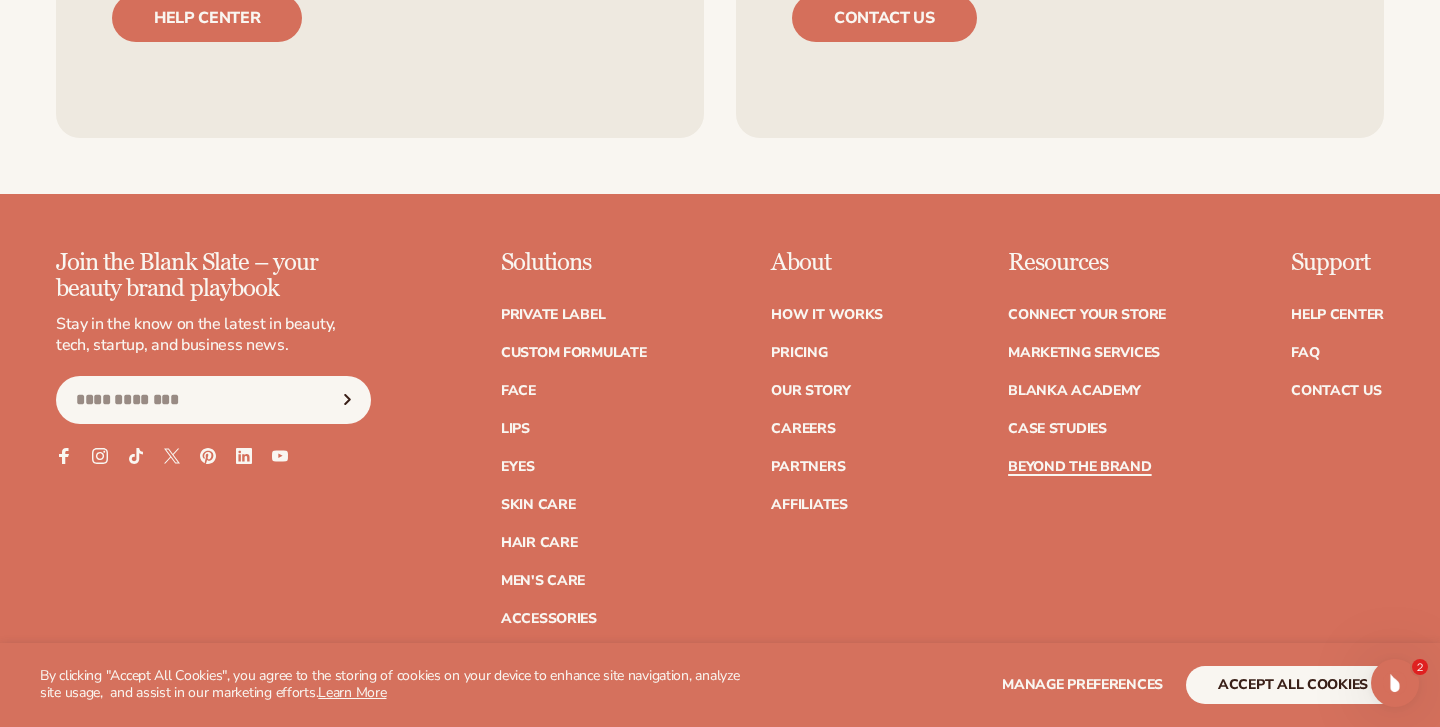 click on "Beyond the brand" at bounding box center [1080, 467] 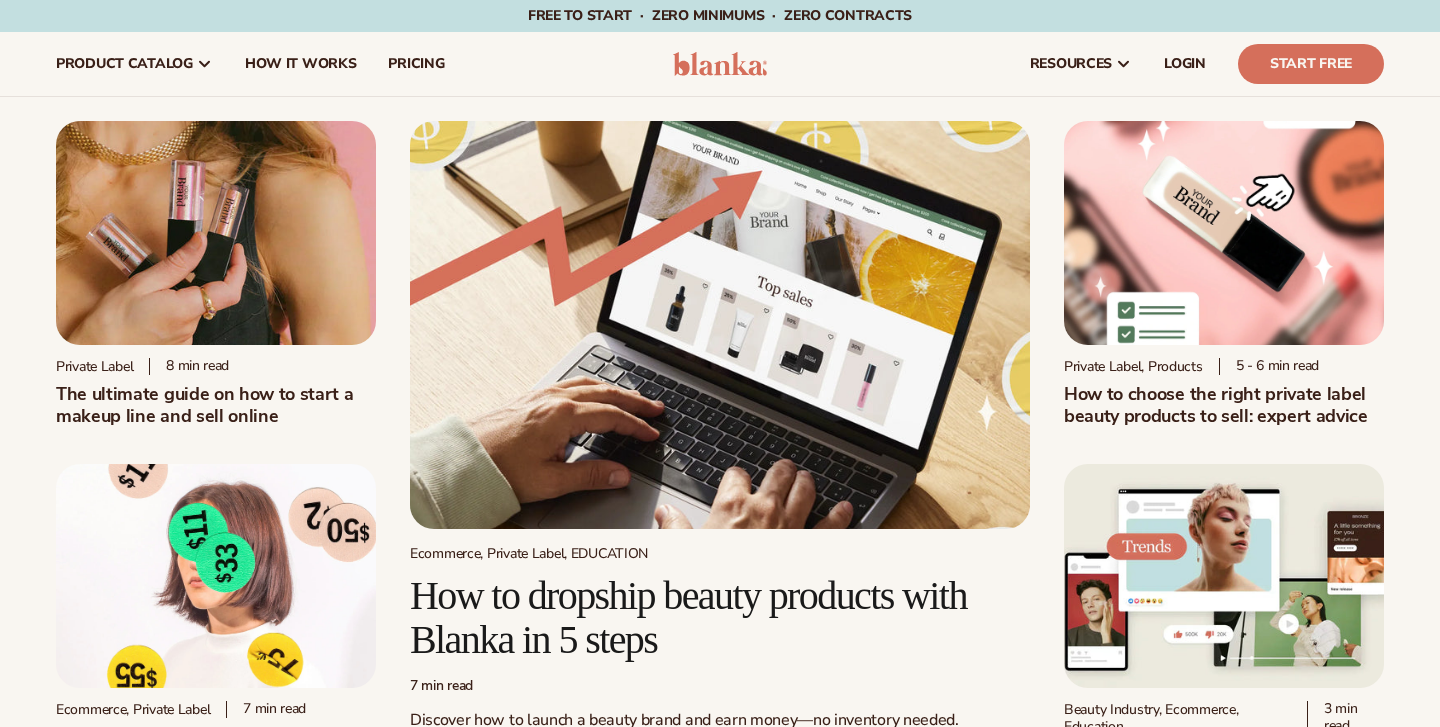 scroll, scrollTop: 0, scrollLeft: 0, axis: both 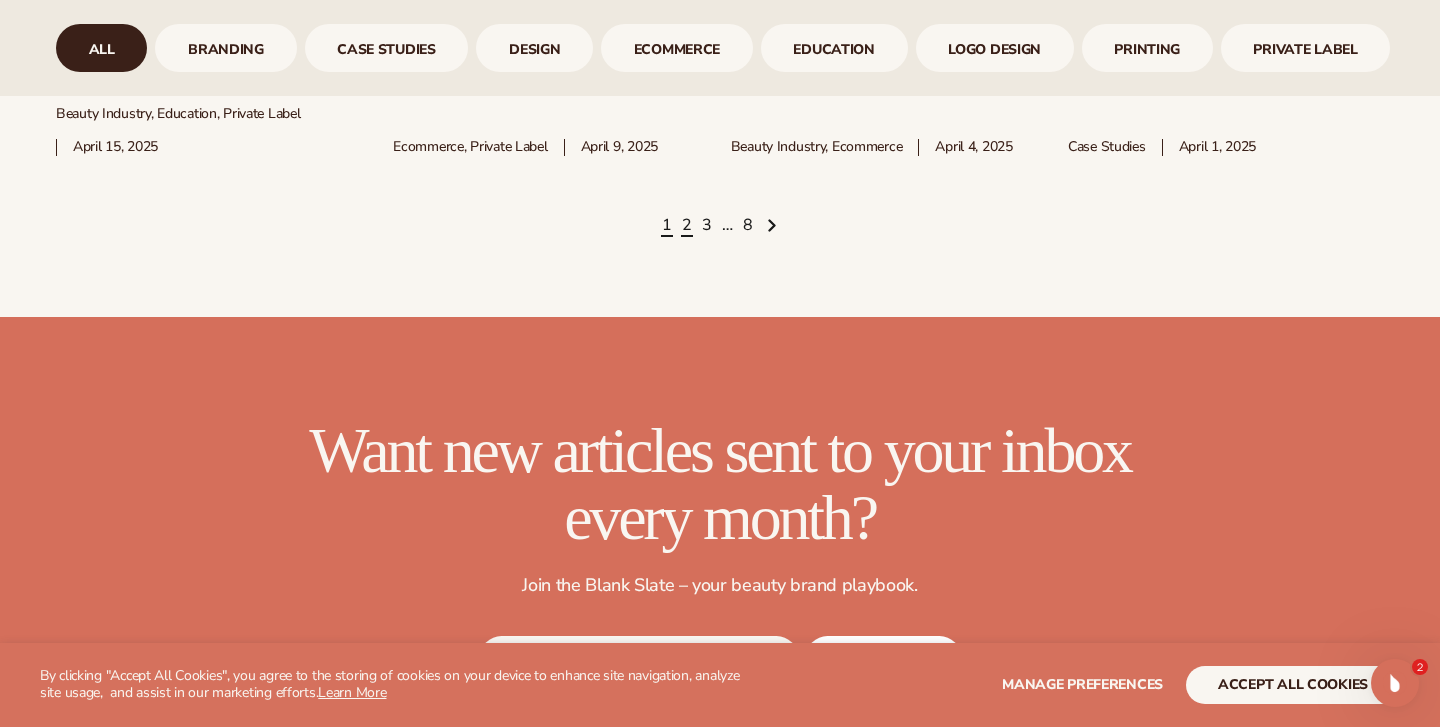 click on "2" at bounding box center [687, 226] 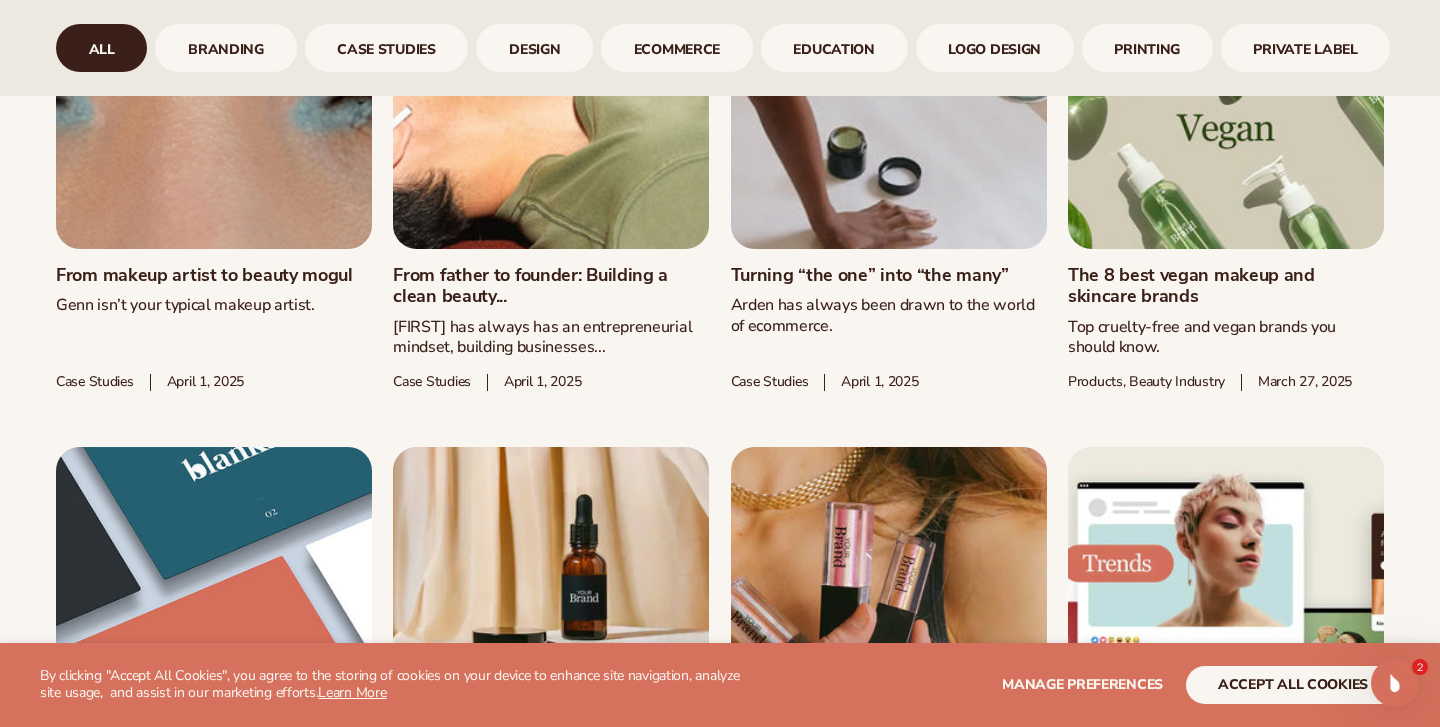 scroll, scrollTop: 1212, scrollLeft: 0, axis: vertical 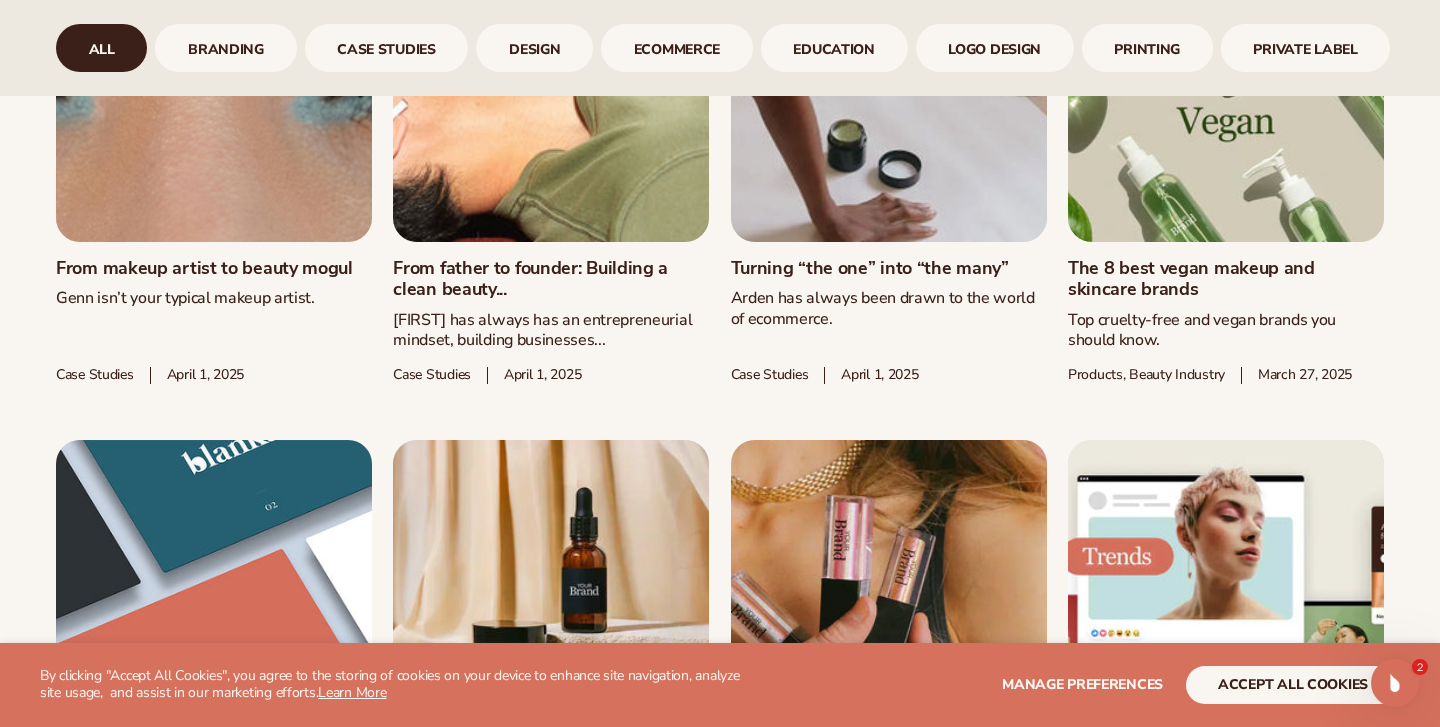 click on "From father to founder: Building a clean beauty..." at bounding box center [551, 279] 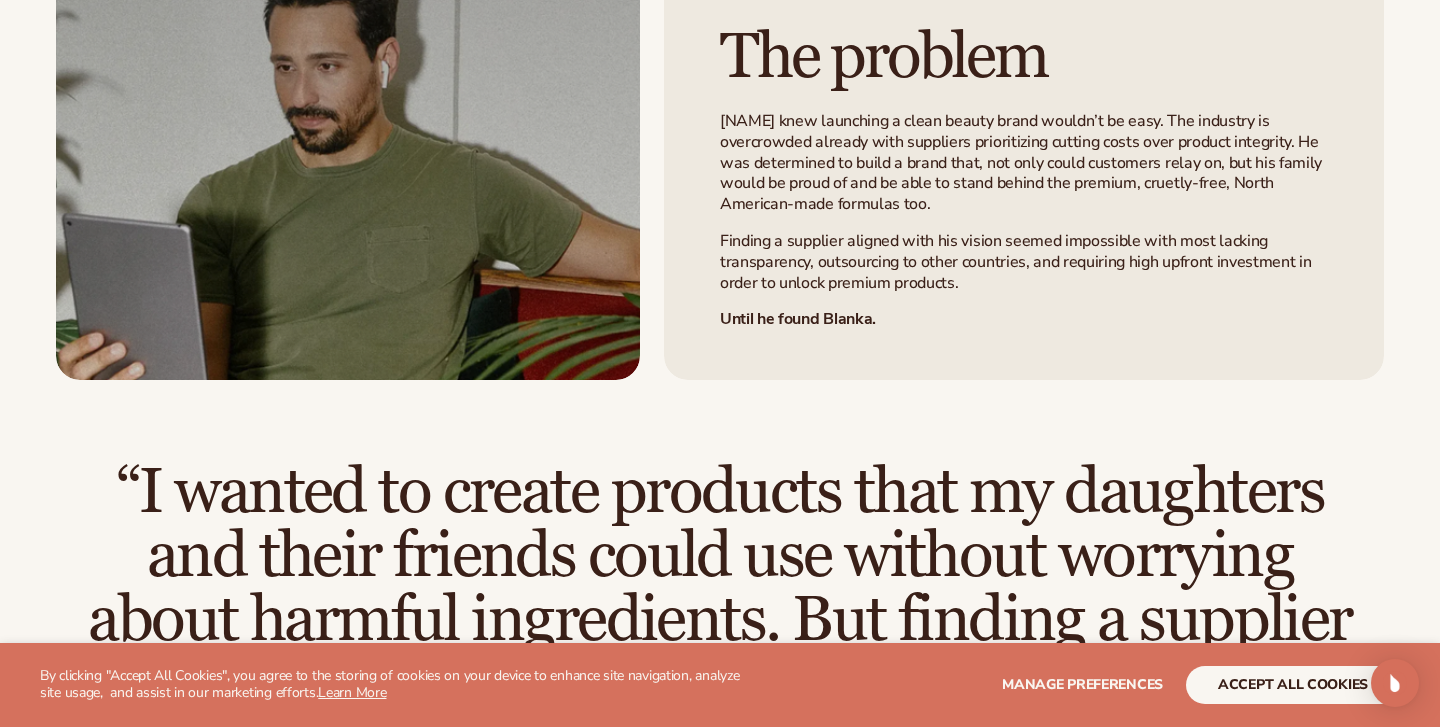 scroll, scrollTop: 1331, scrollLeft: 0, axis: vertical 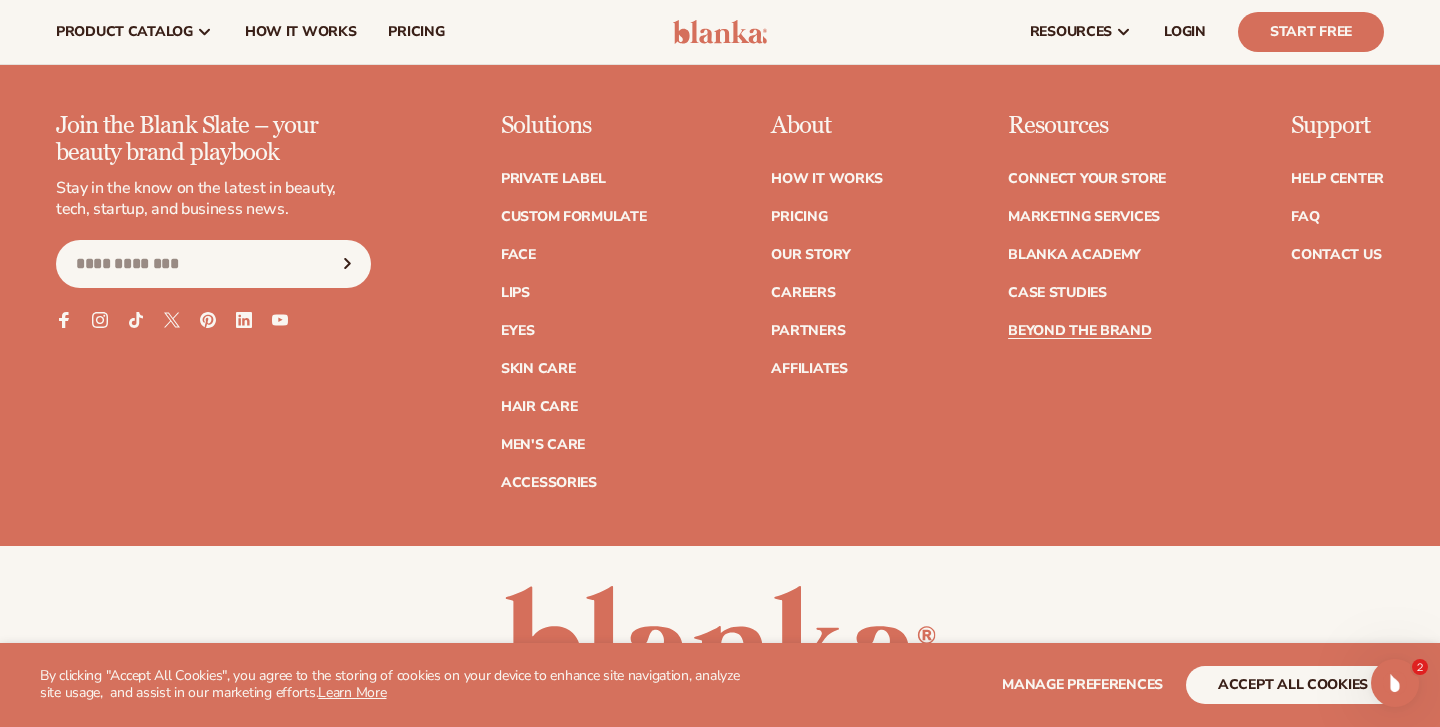 click on "Private label
Custom formulate
Face
Lips
Eyes
Skin Care" at bounding box center [574, 321] 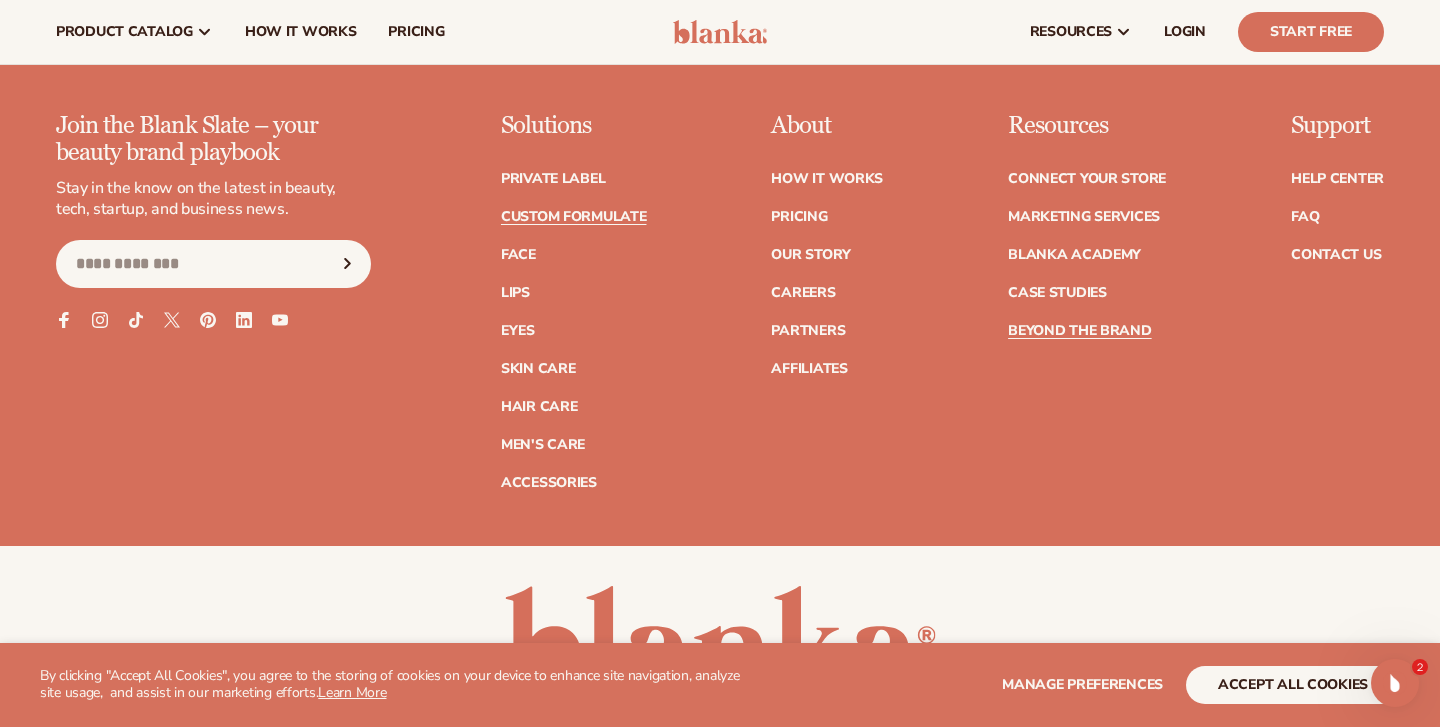 click on "Custom formulate" at bounding box center (574, 217) 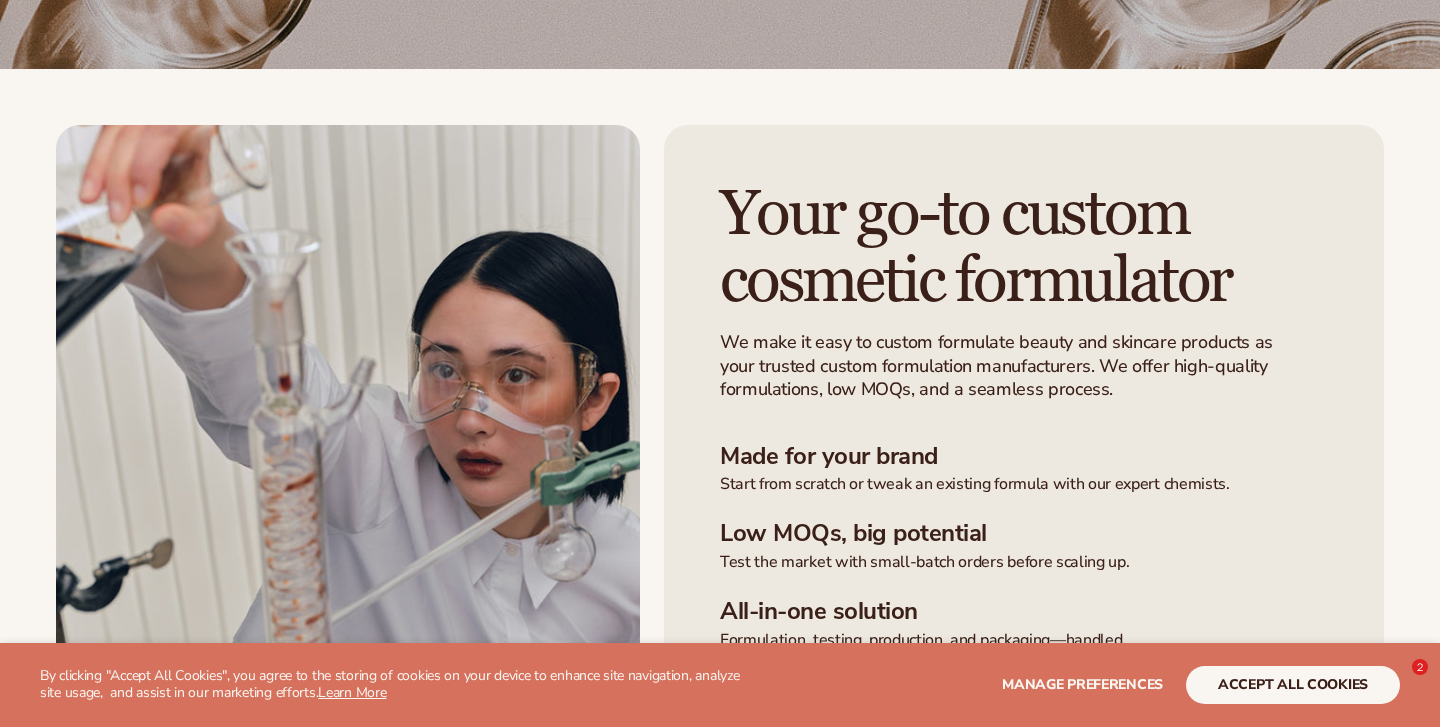 scroll, scrollTop: 551, scrollLeft: 0, axis: vertical 